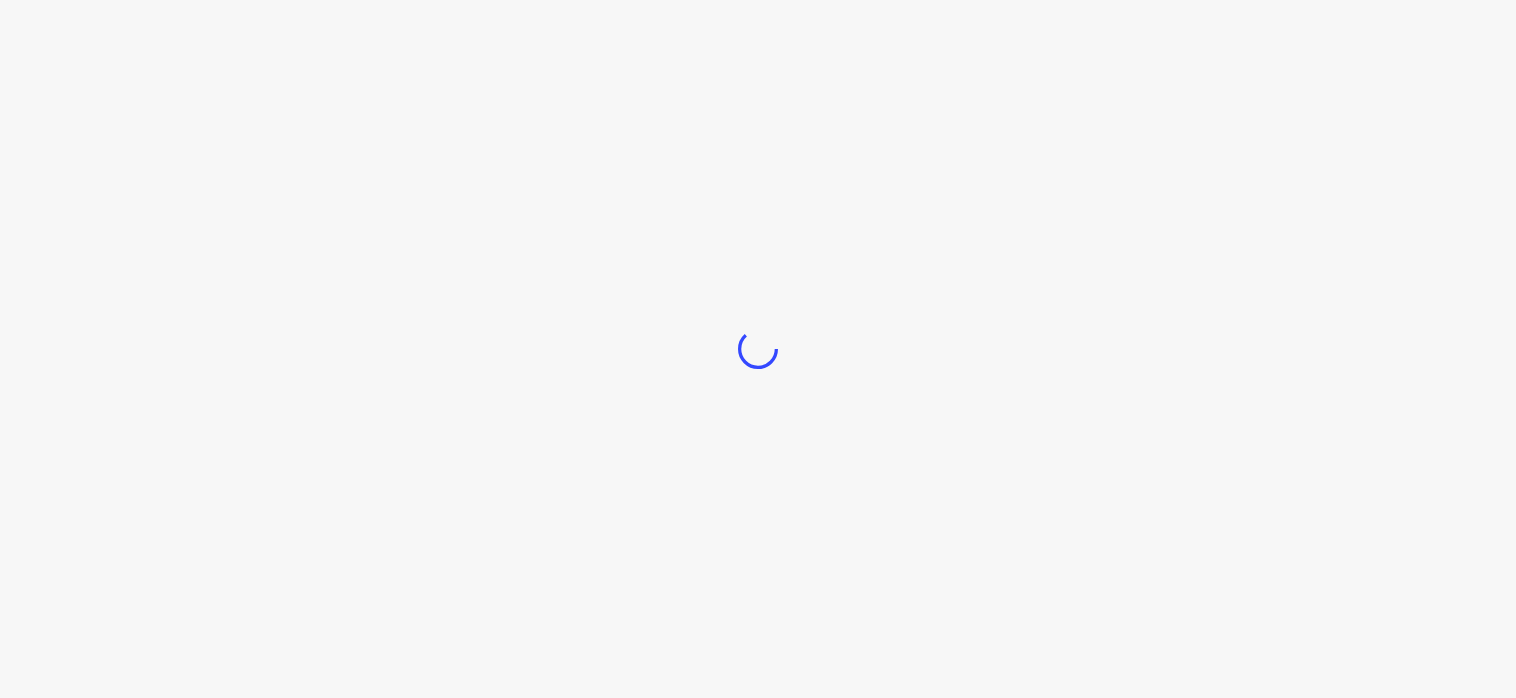 scroll, scrollTop: 0, scrollLeft: 0, axis: both 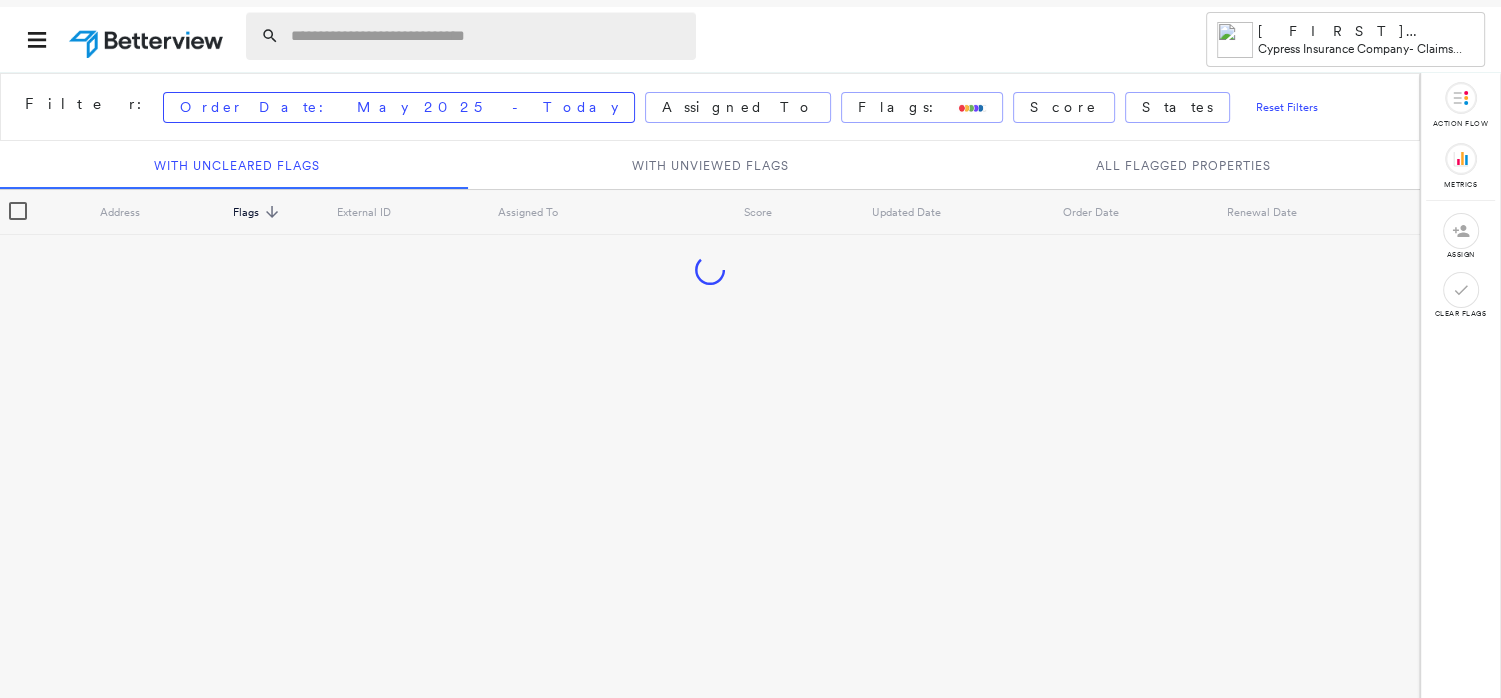 click at bounding box center [487, 36] 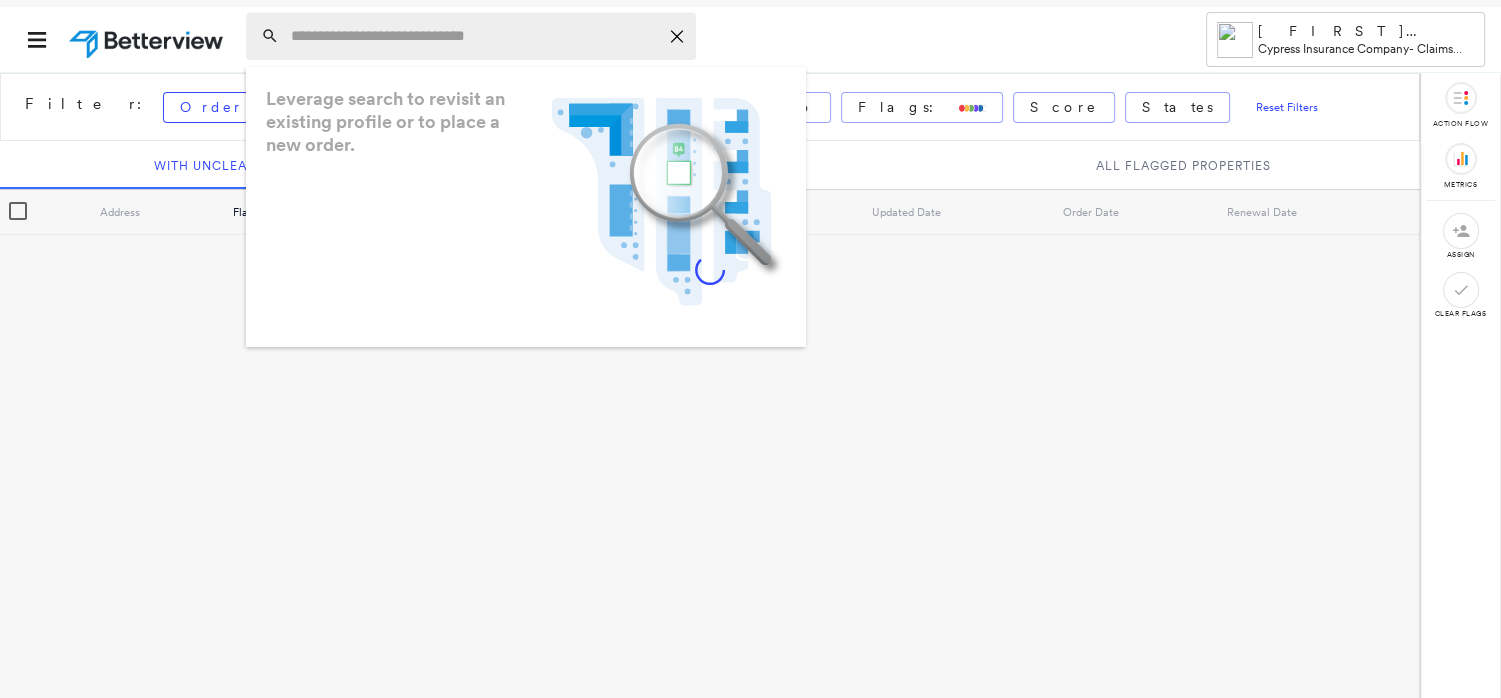 paste on "**********" 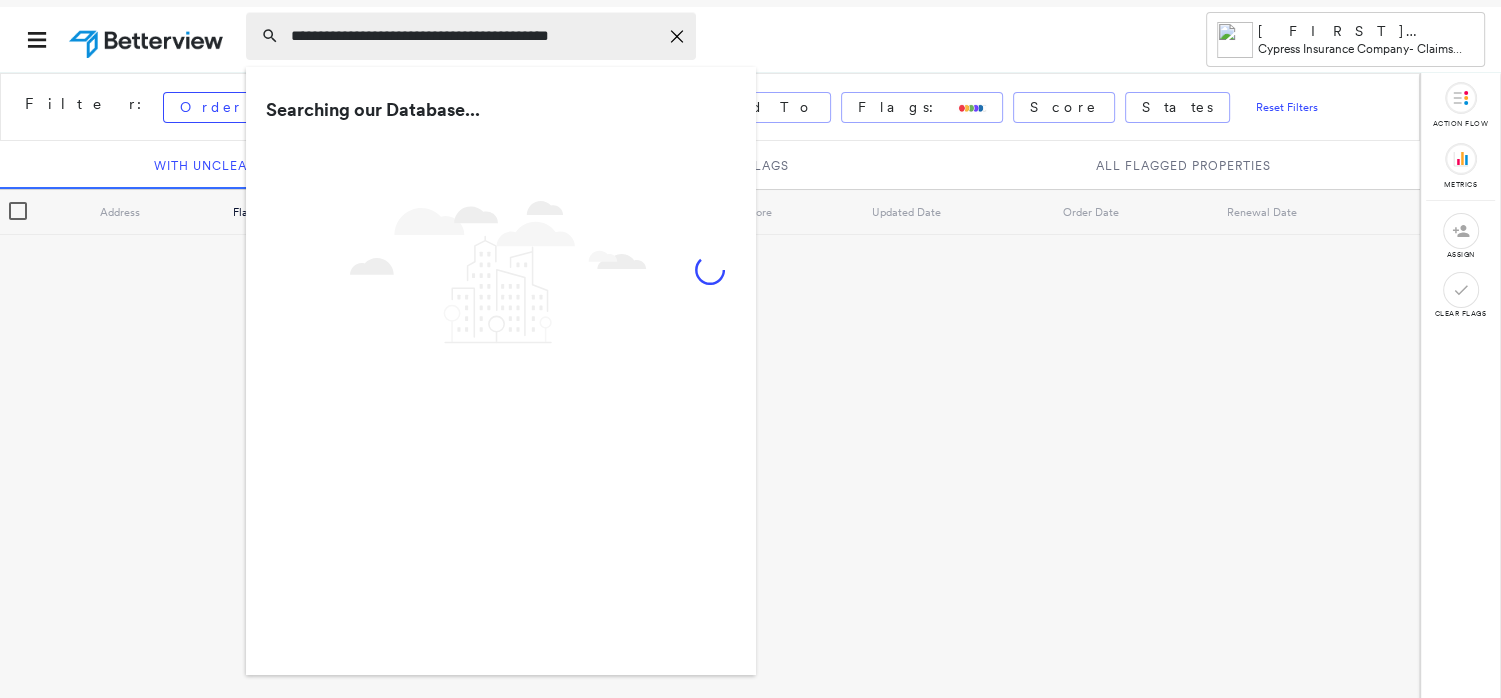 type on "**********" 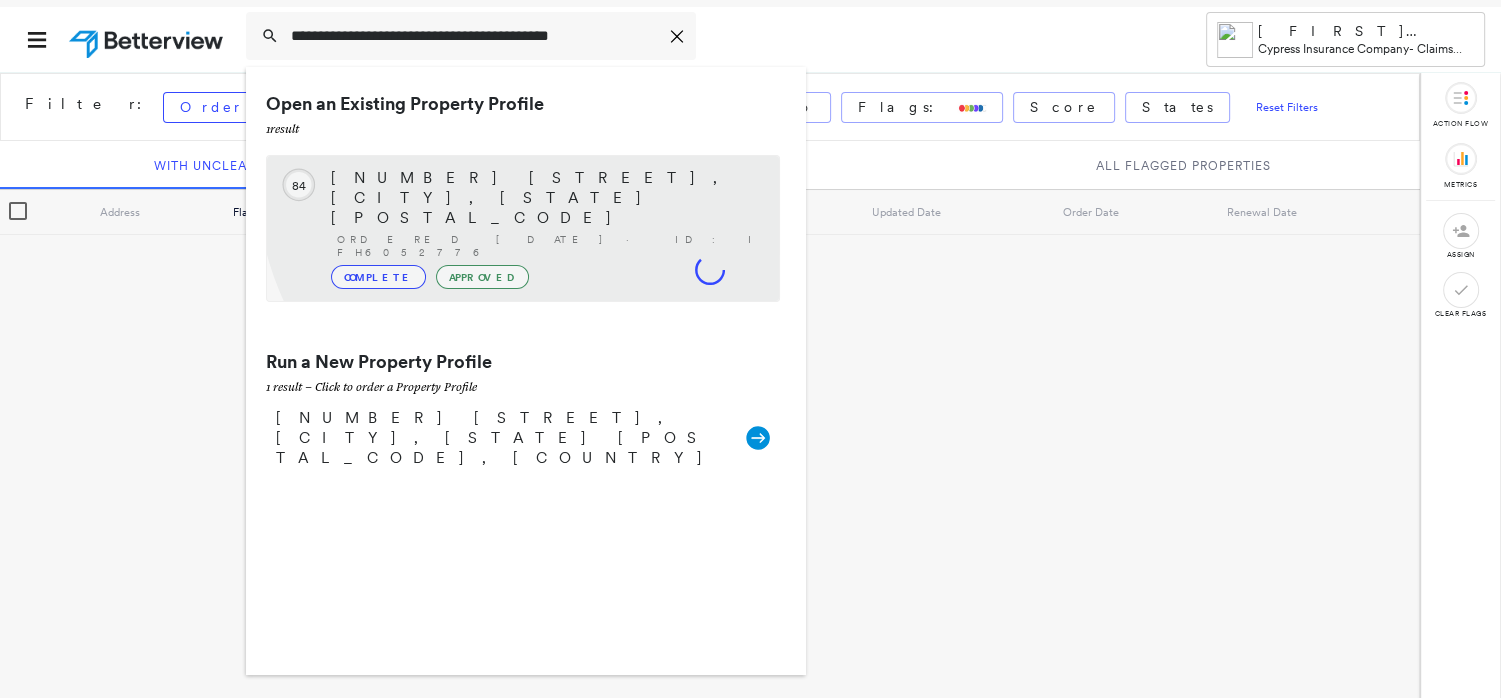 click on "[NUMBER] [STREET], [CITY], [STATE] [POSTAL_CODE]" at bounding box center (545, 198) 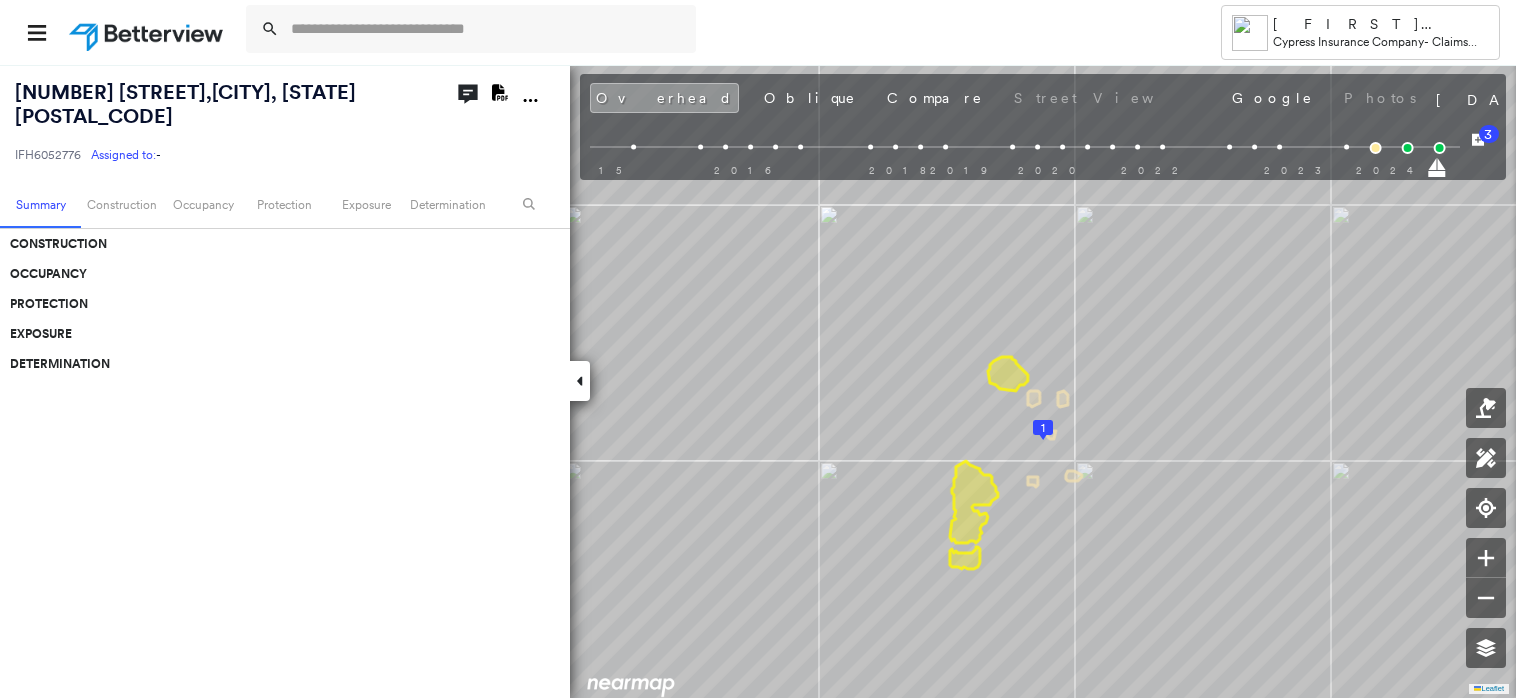 click 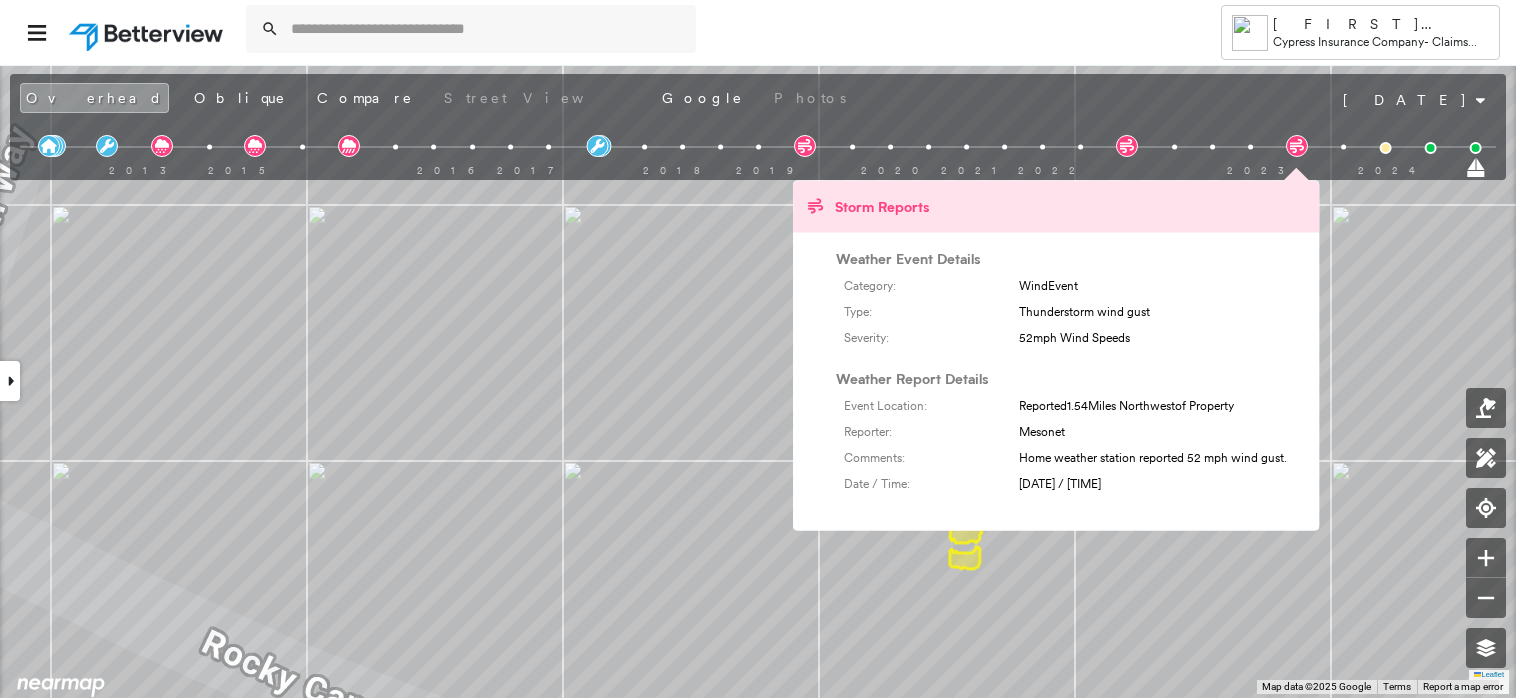 click 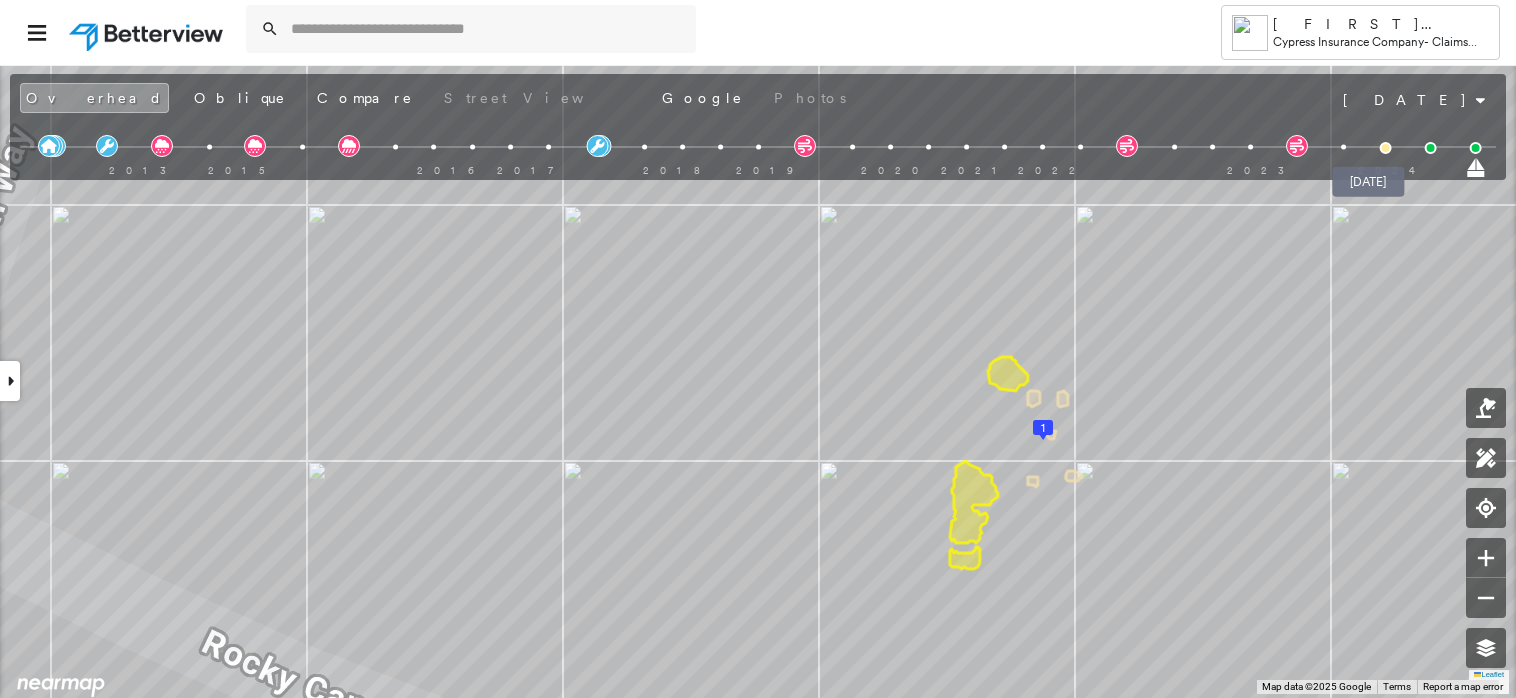 click at bounding box center [1385, 148] 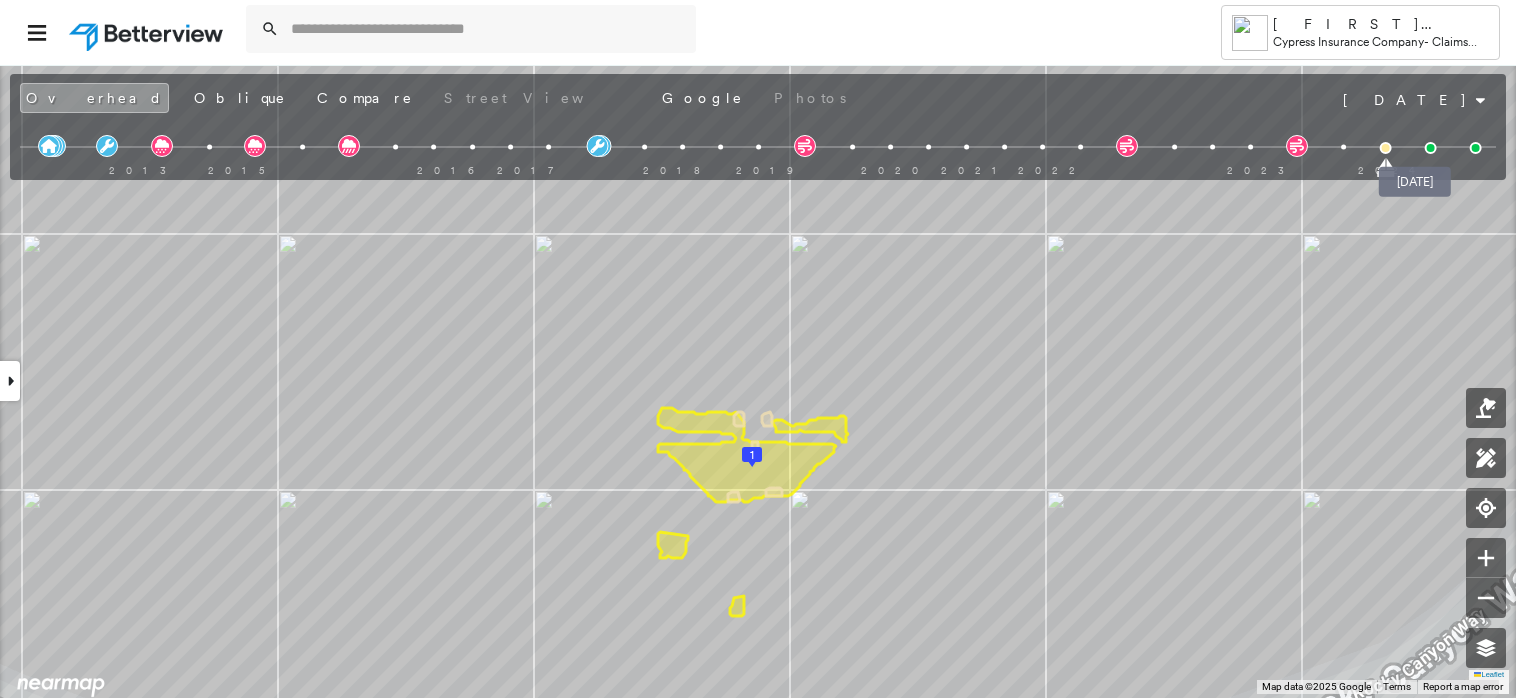 click at bounding box center [1430, 148] 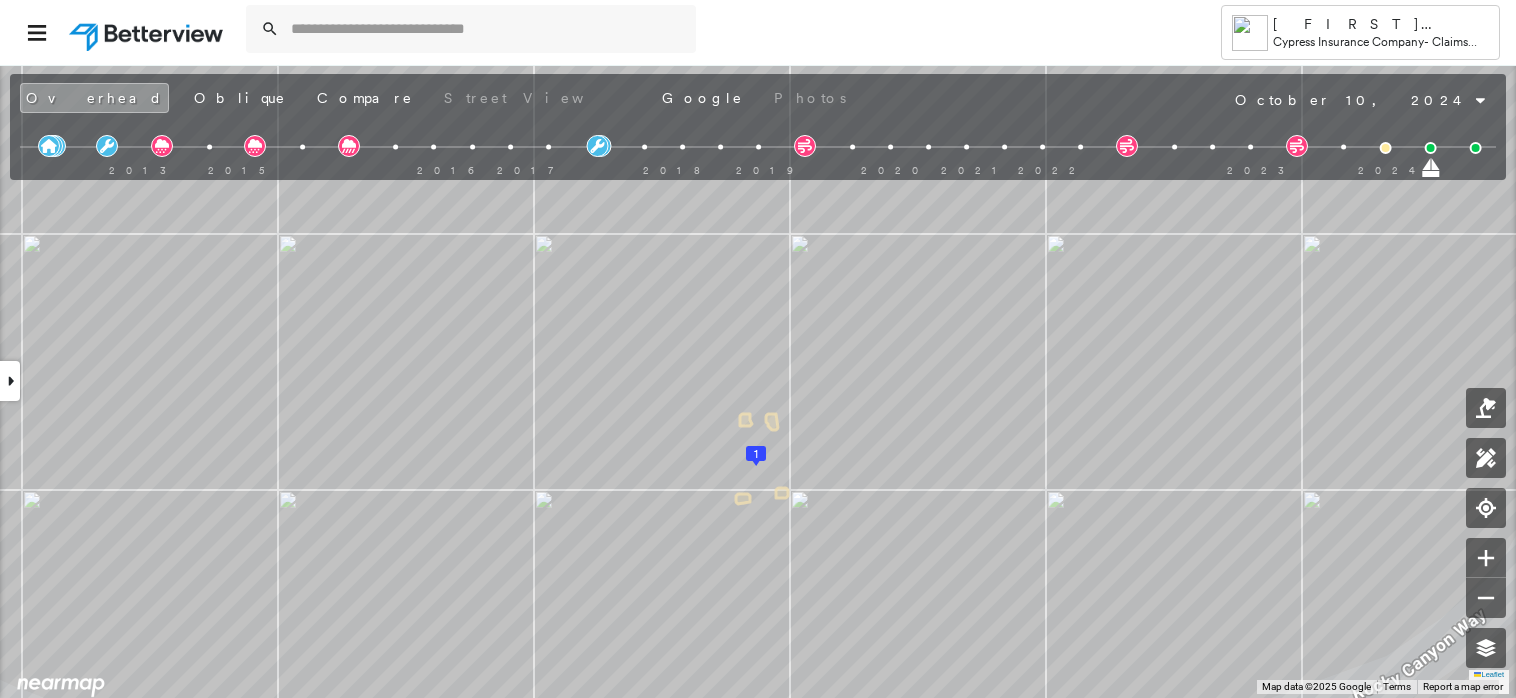click 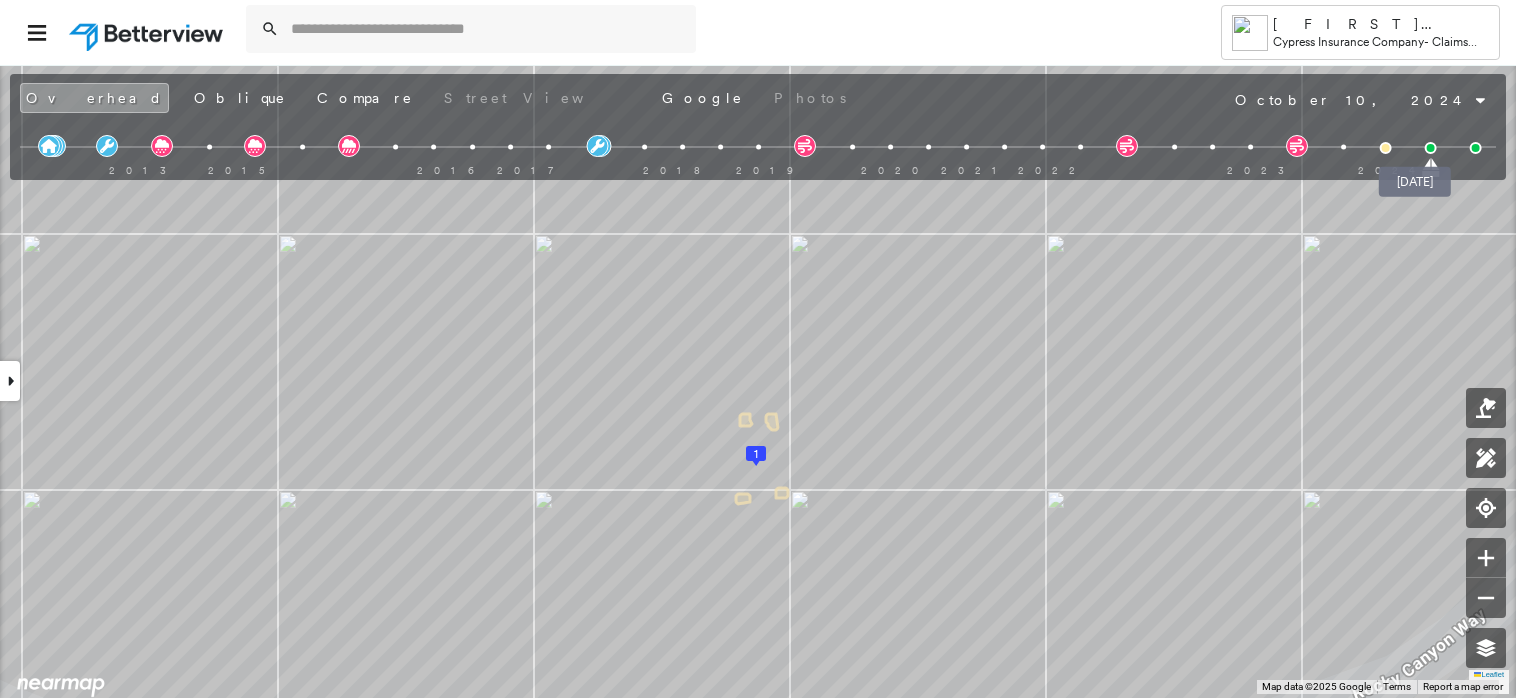 click at bounding box center [1430, 148] 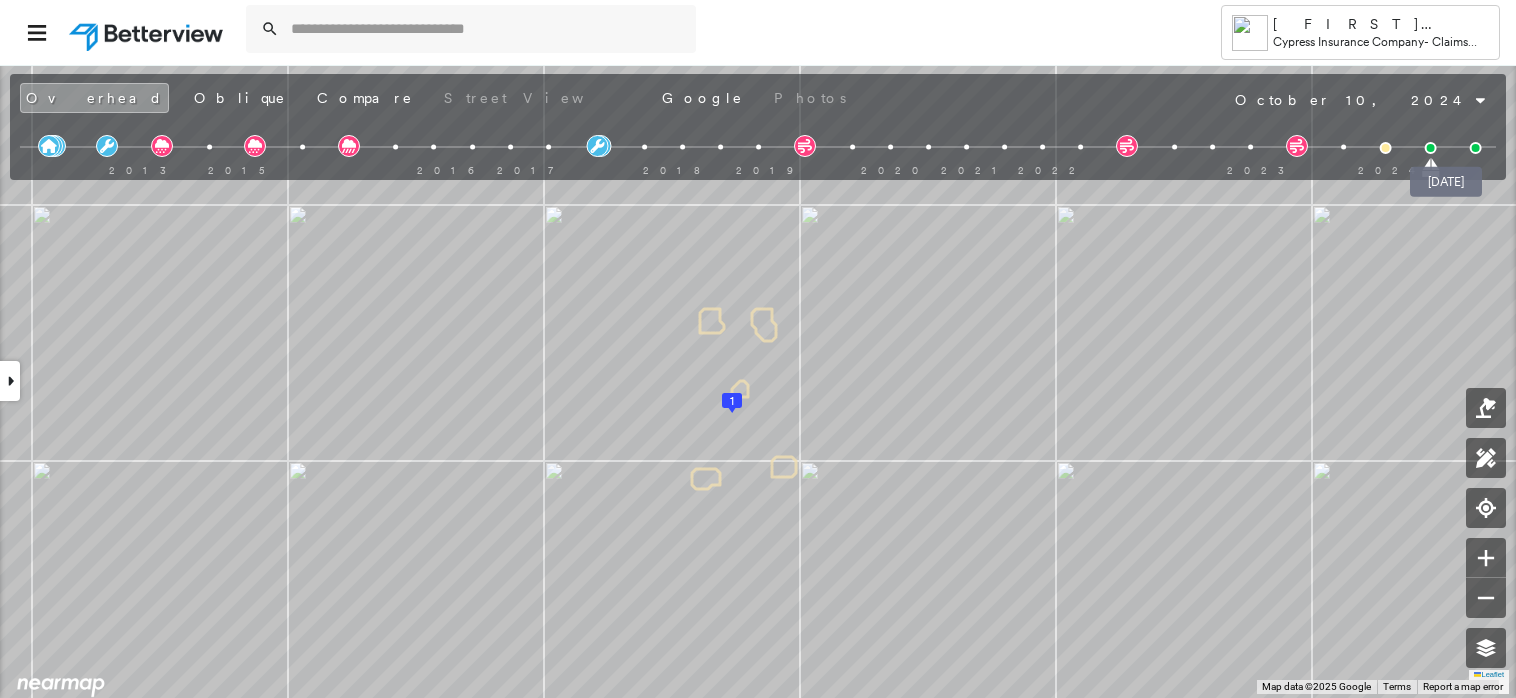 click at bounding box center (1476, 148) 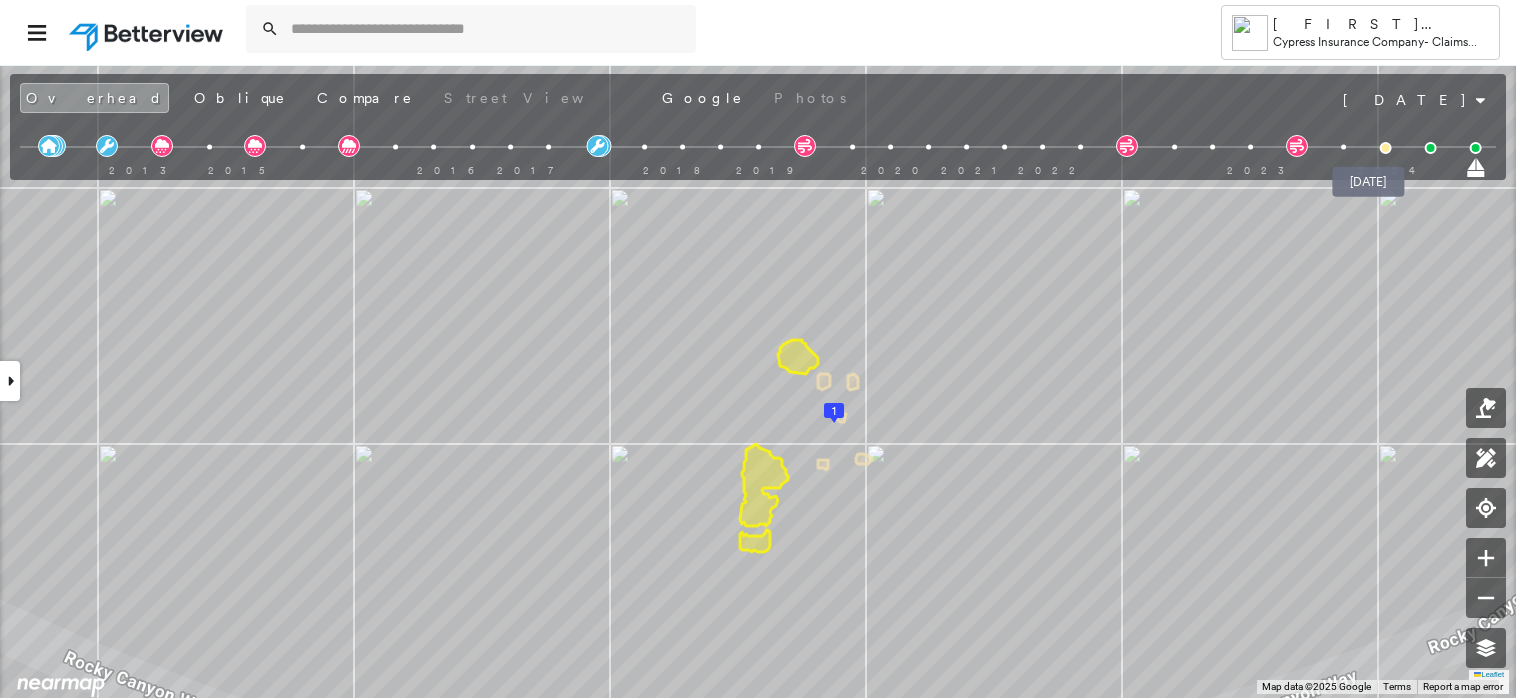 click at bounding box center (1385, 148) 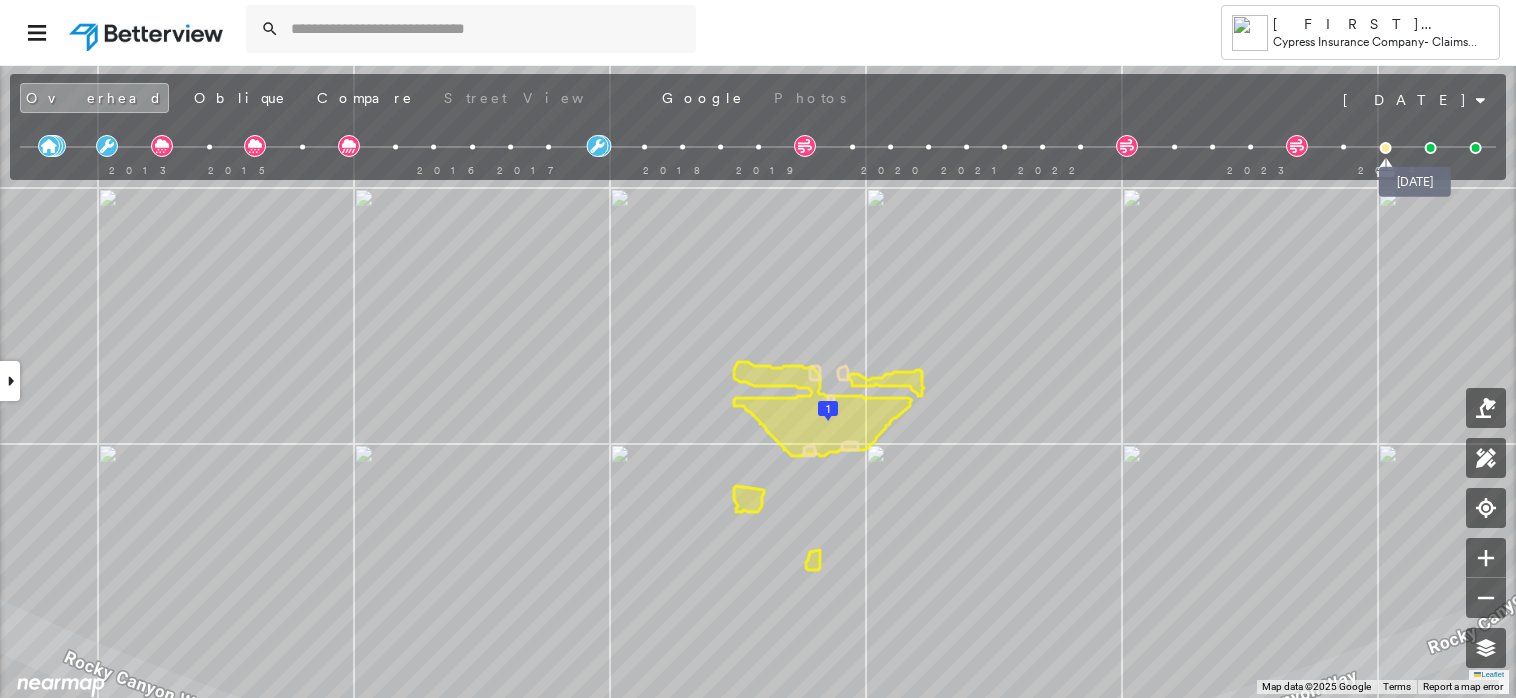 click at bounding box center [1430, 148] 